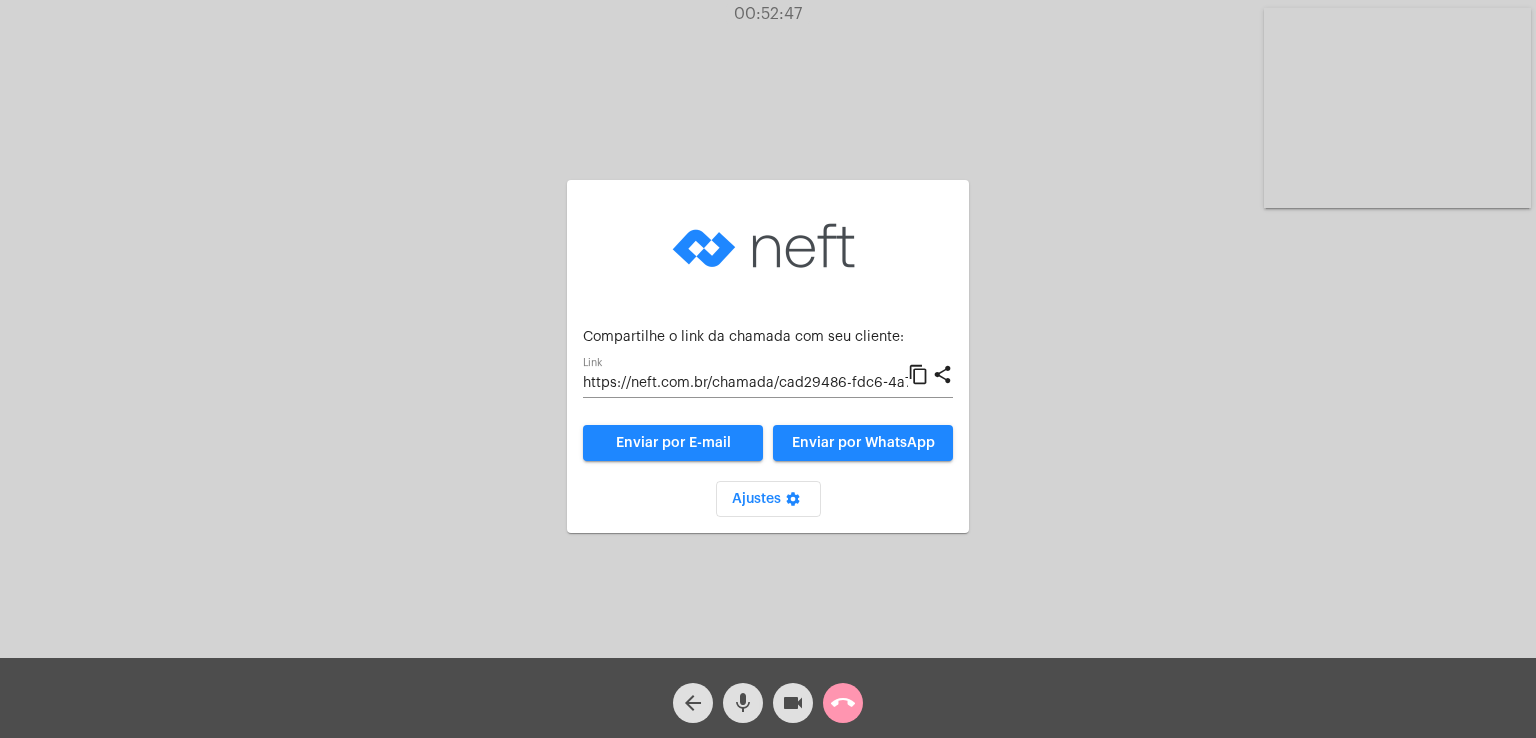 scroll, scrollTop: 0, scrollLeft: 0, axis: both 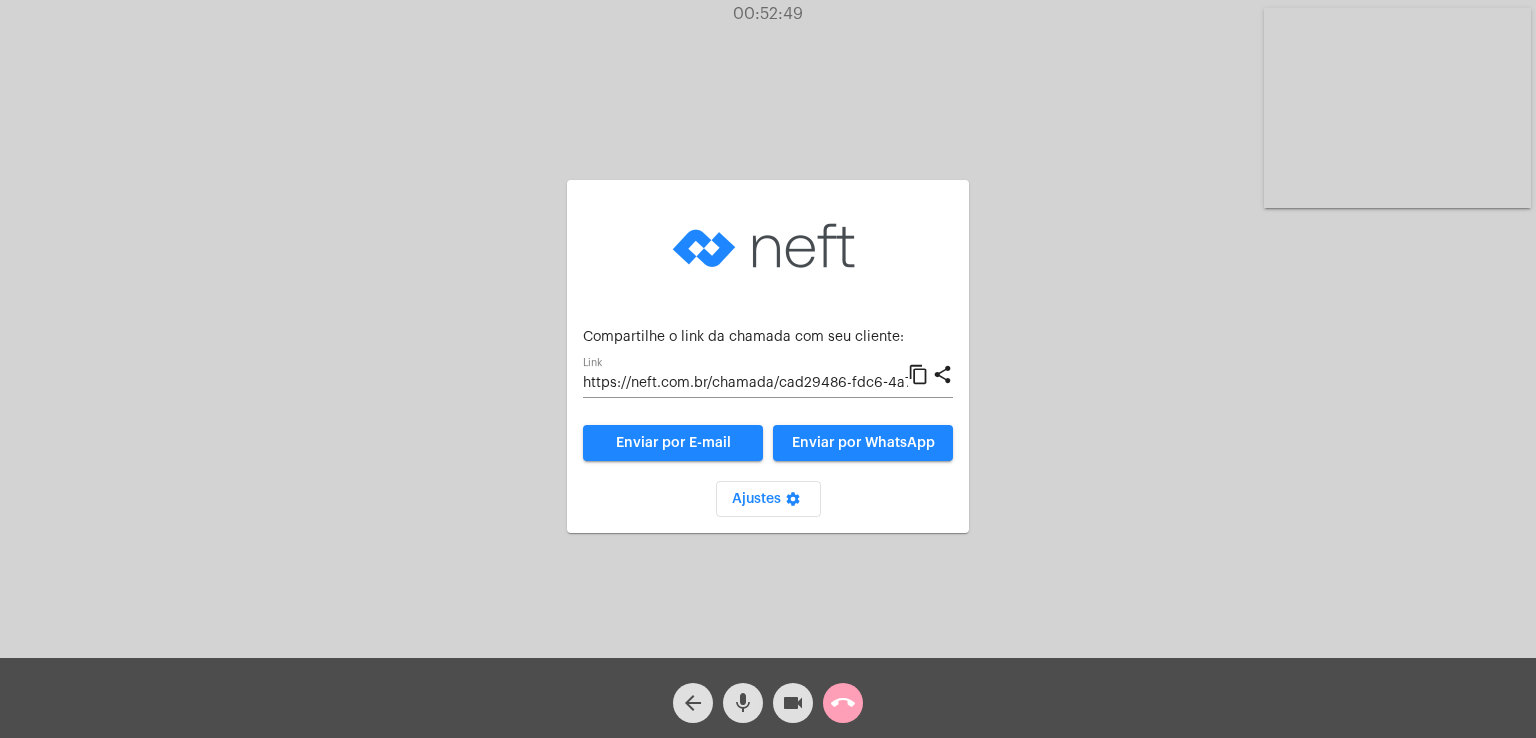 click on "call_end" 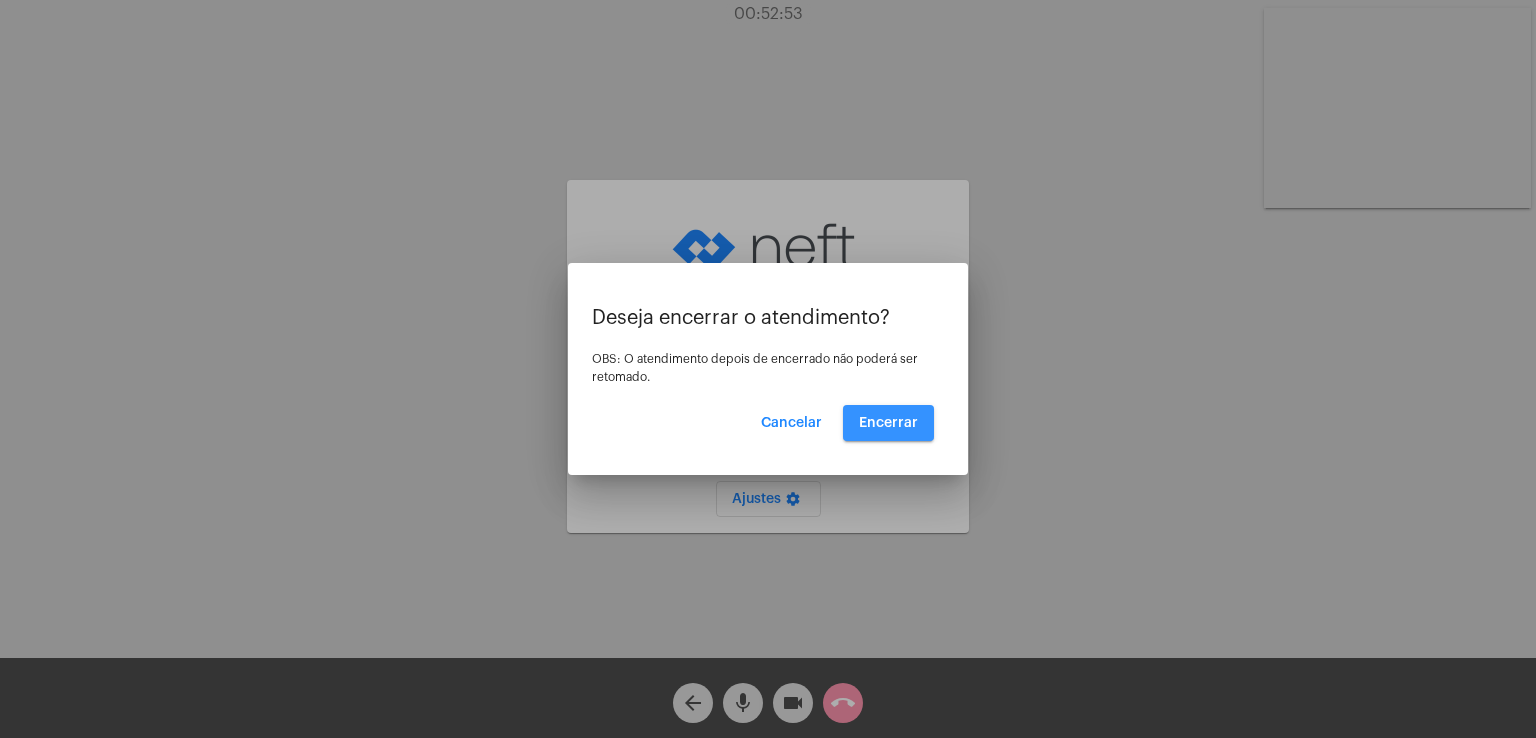 click on "Encerrar" at bounding box center (888, 423) 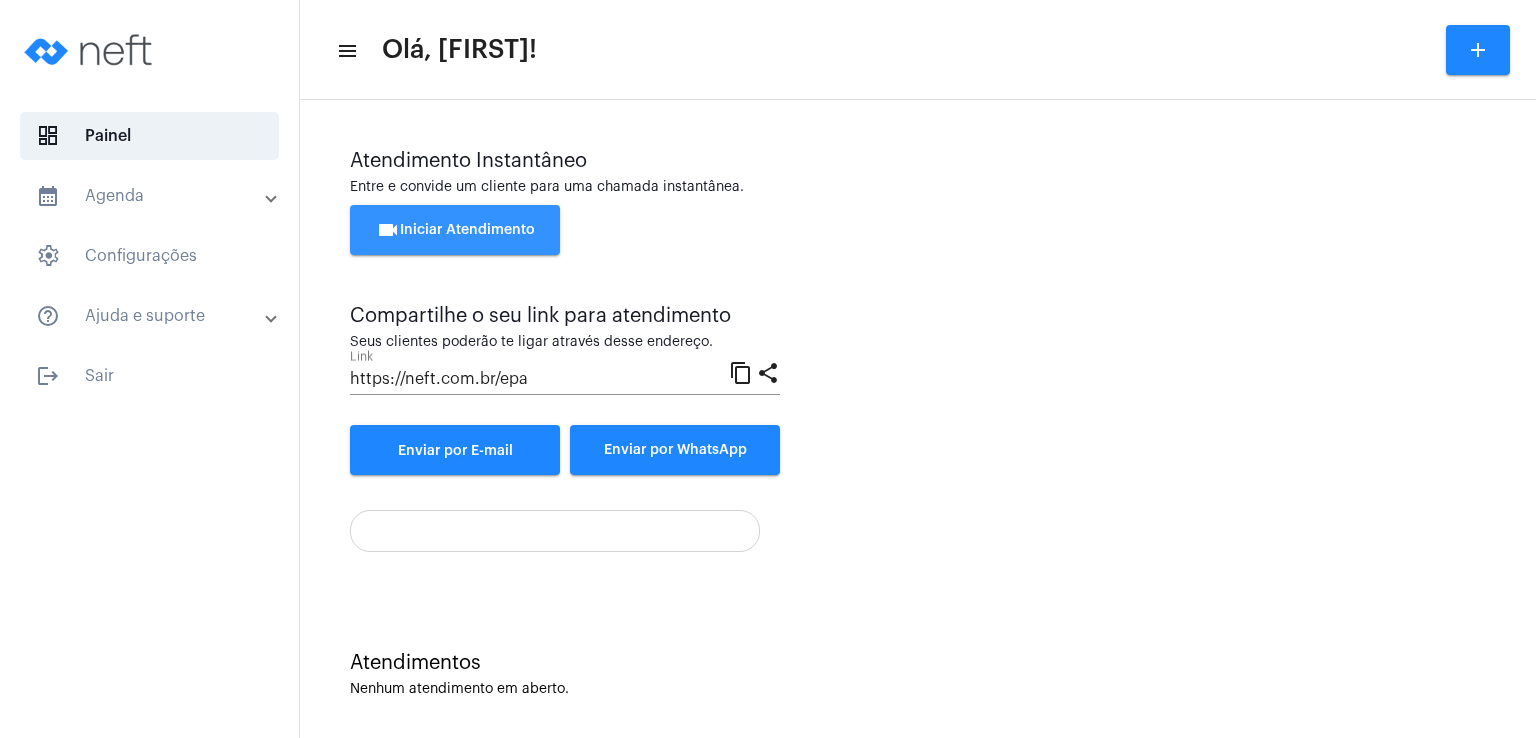 click on "videocam  Iniciar Atendimento" 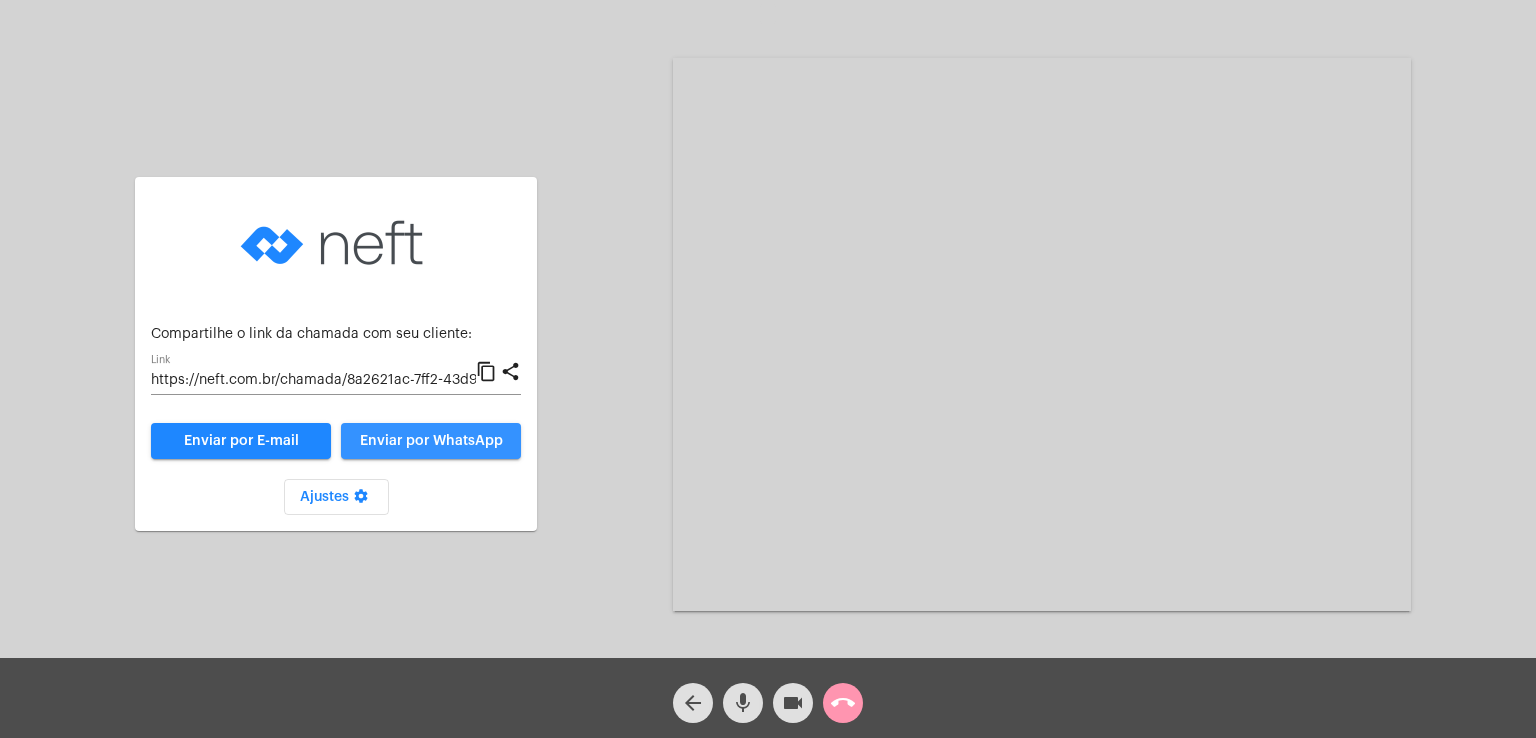 click on "Enviar por WhatsApp" 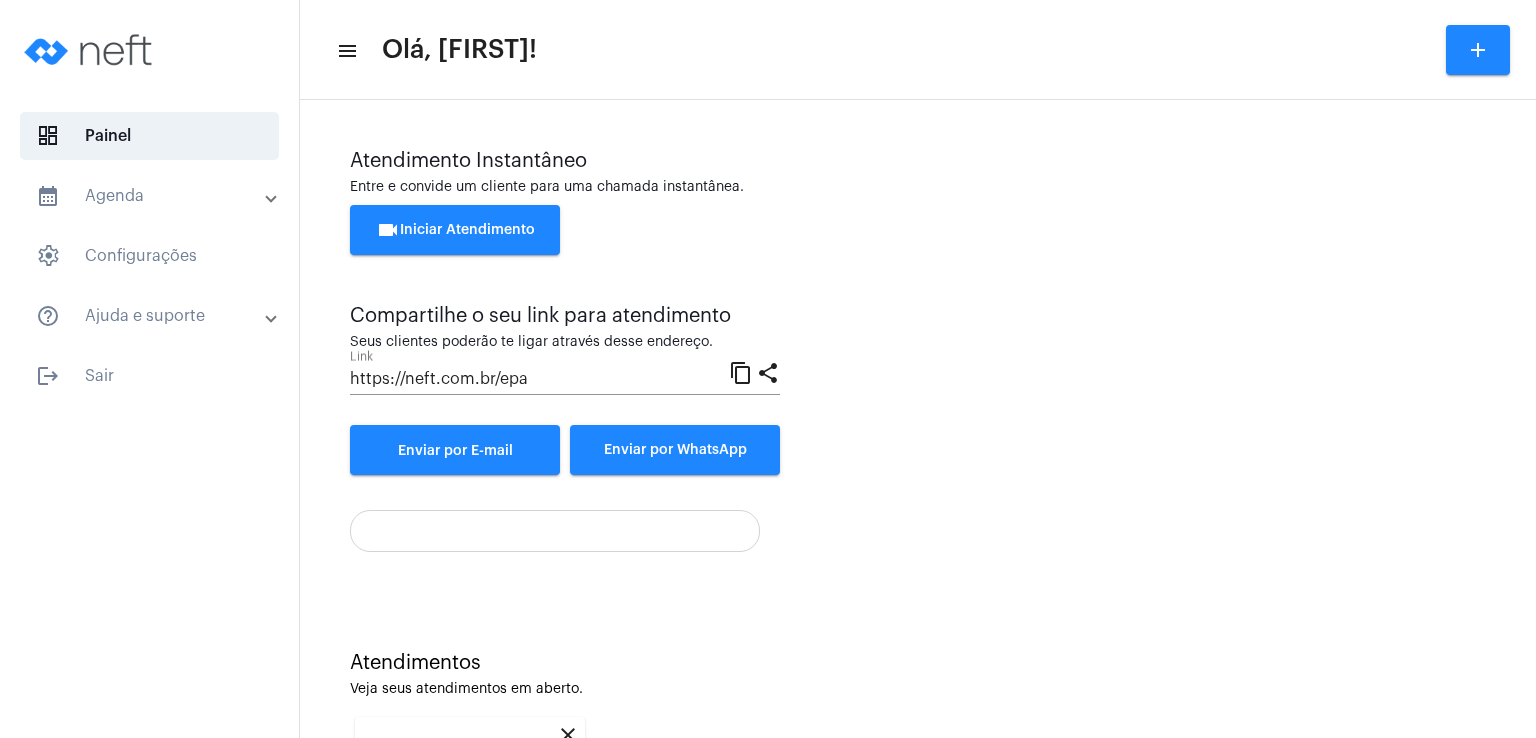 scroll, scrollTop: 267, scrollLeft: 0, axis: vertical 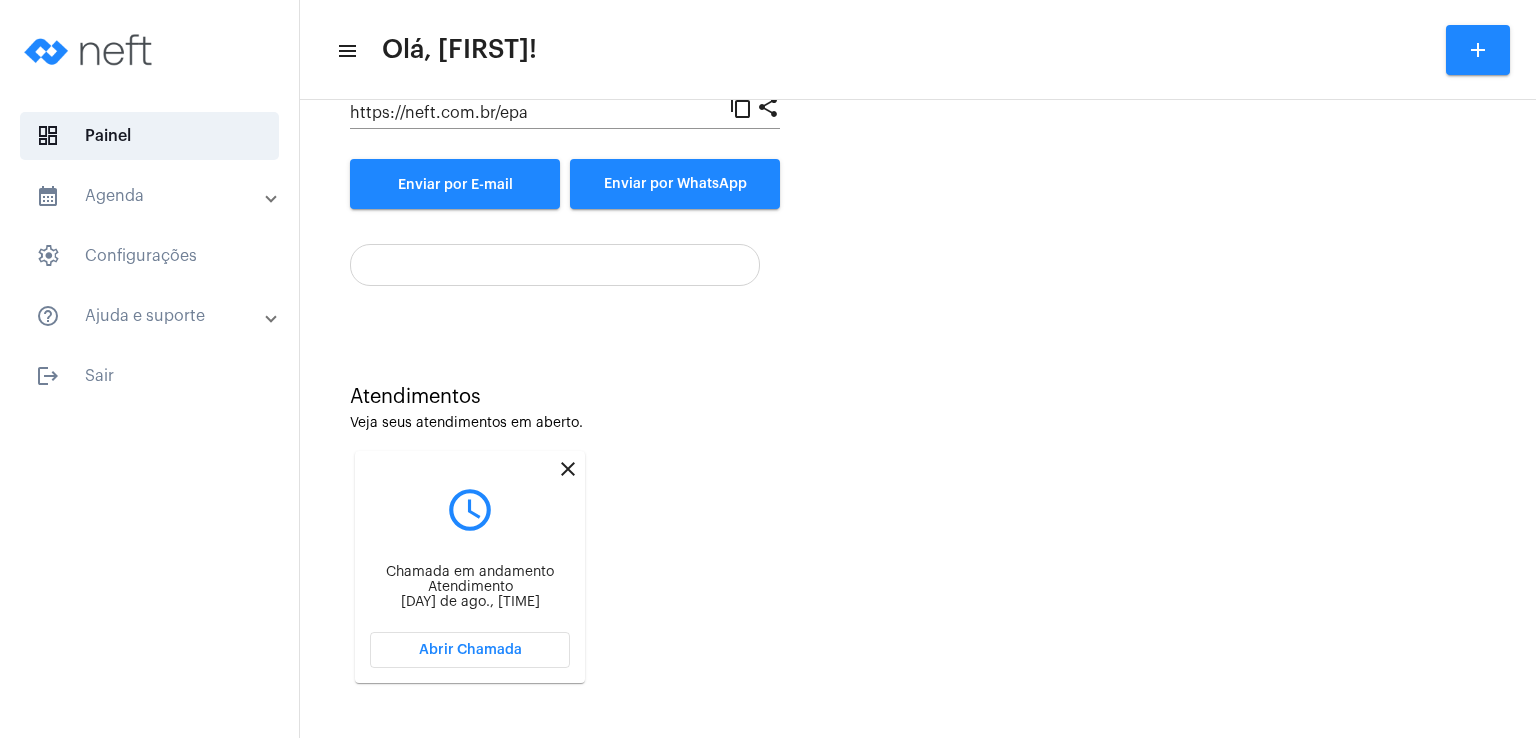 click on "Abrir Chamada" 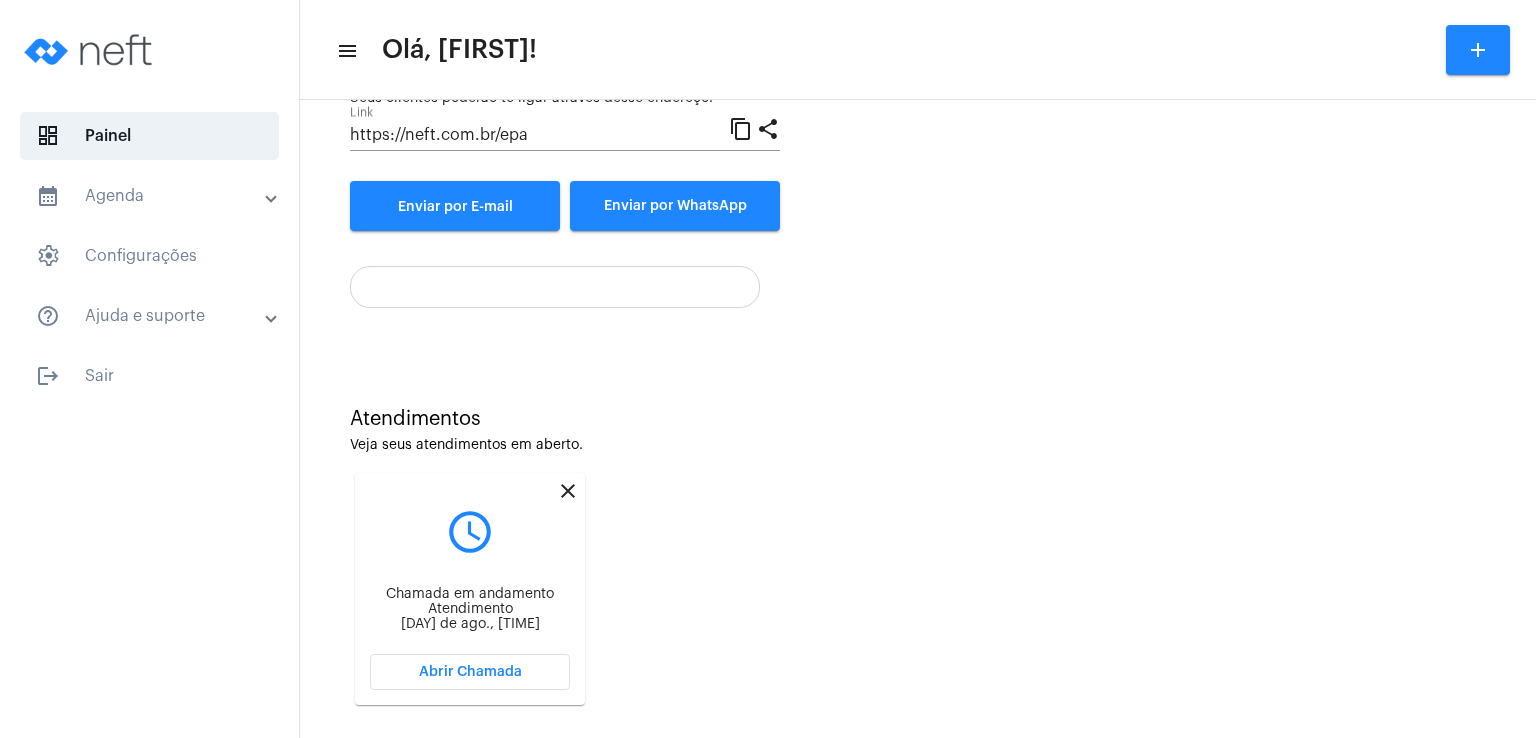 scroll, scrollTop: 267, scrollLeft: 0, axis: vertical 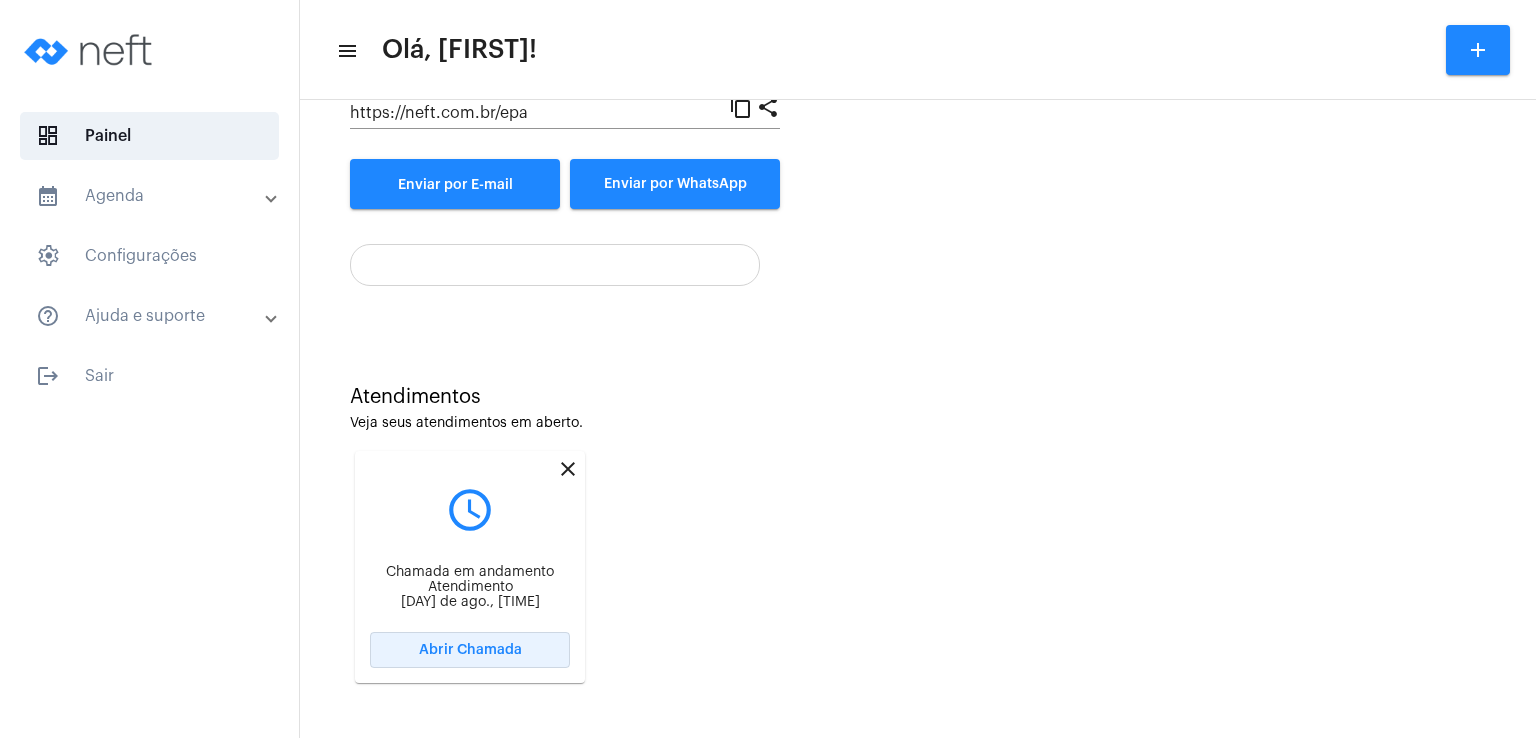 click on "Abrir Chamada" 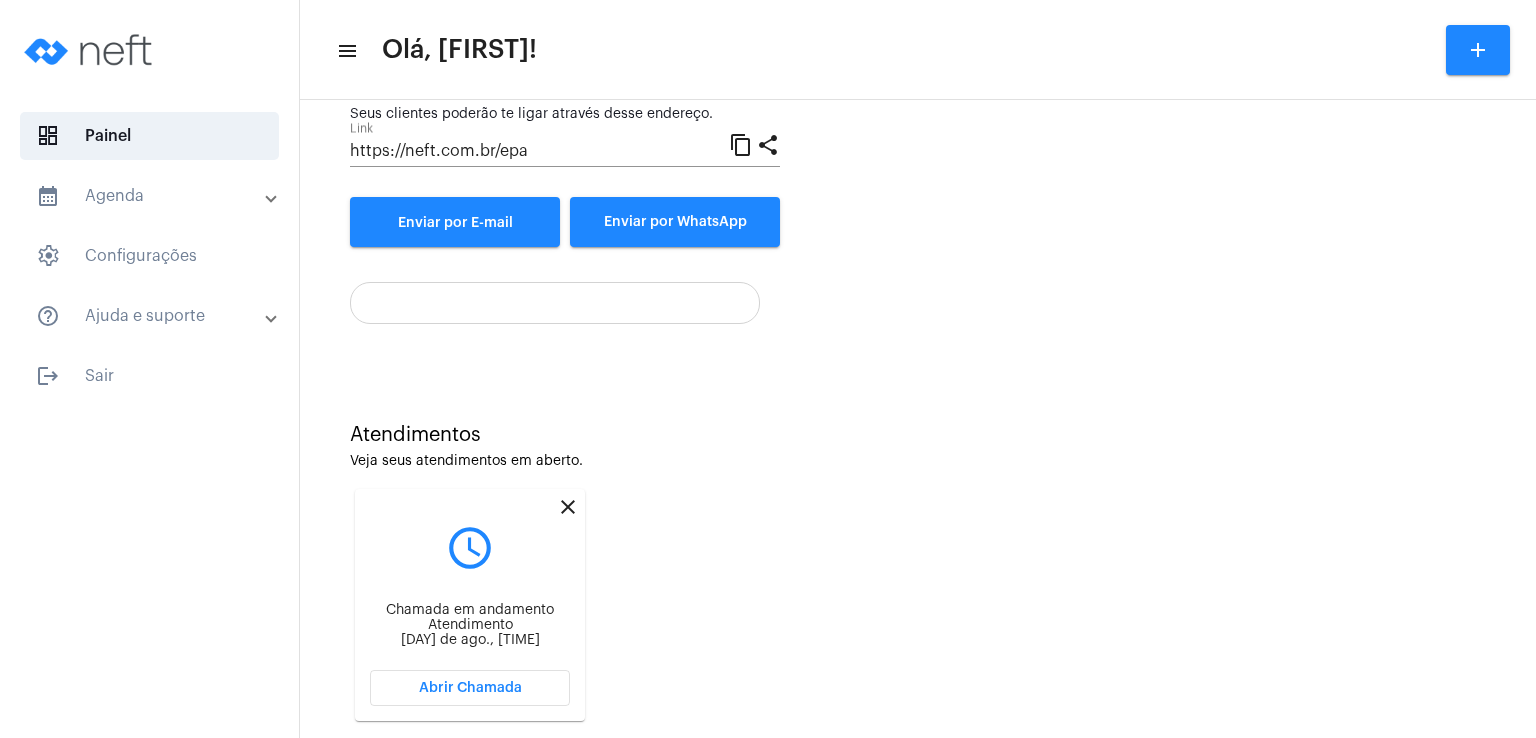 scroll, scrollTop: 267, scrollLeft: 0, axis: vertical 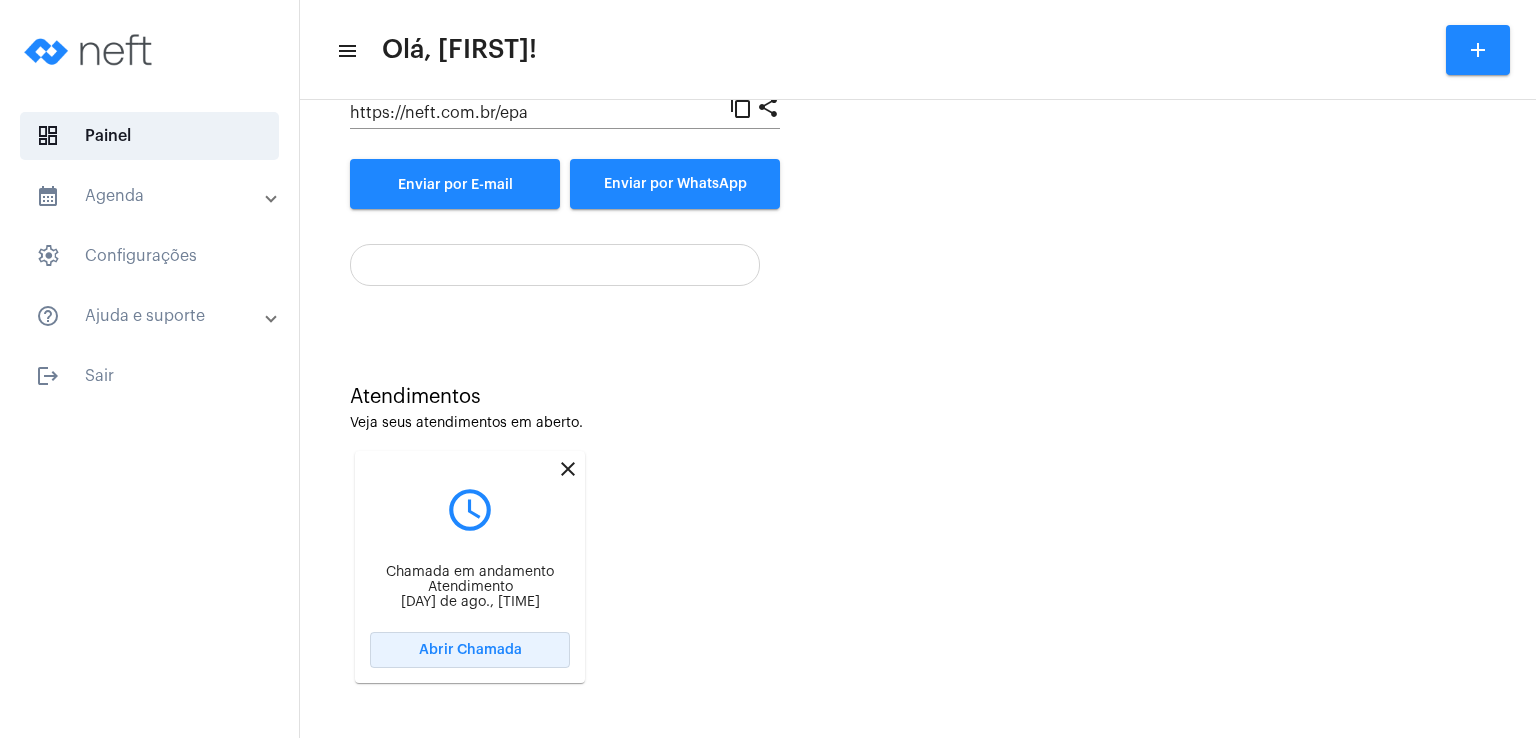 click on "Abrir Chamada" 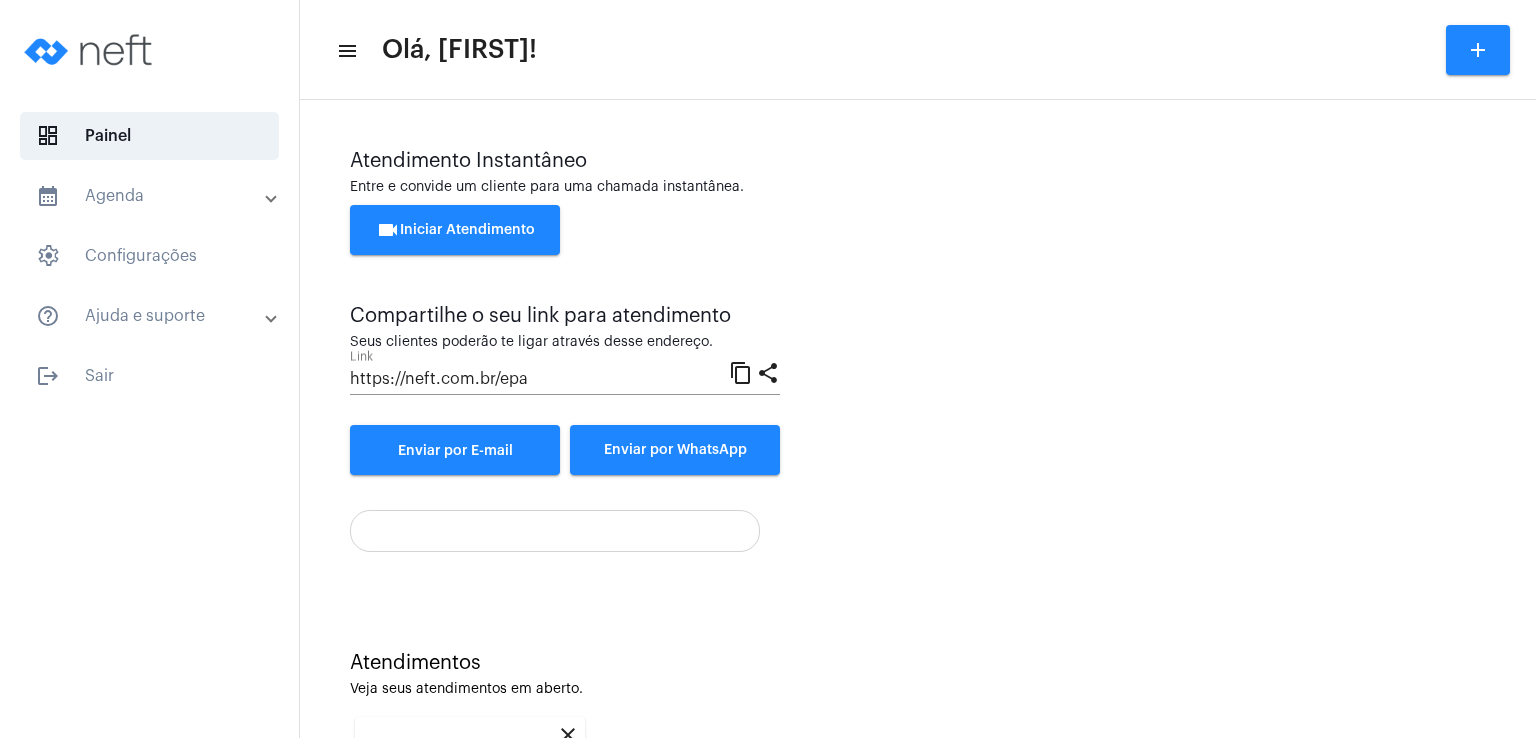 scroll, scrollTop: 267, scrollLeft: 0, axis: vertical 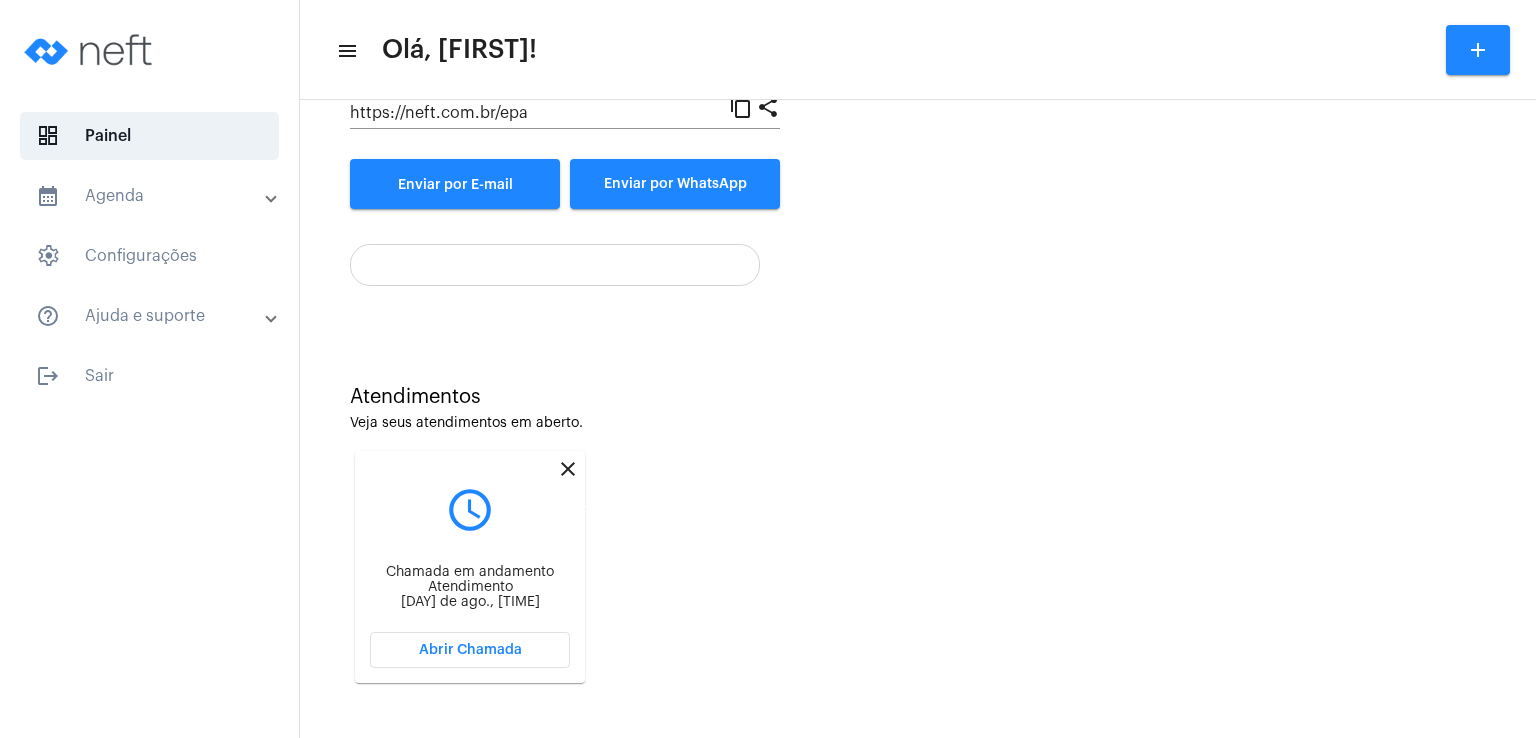 click on "close" 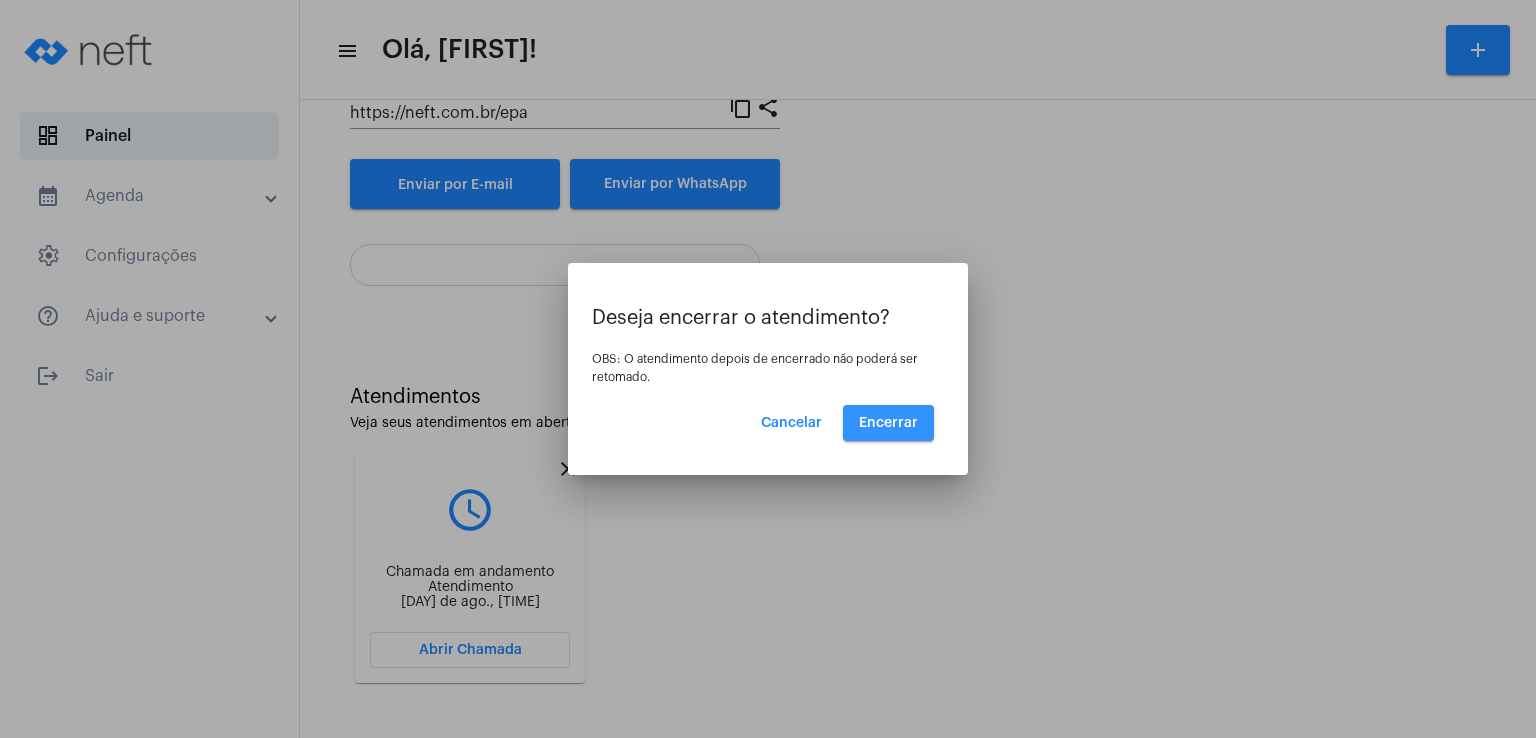 click on "Encerrar" at bounding box center [888, 423] 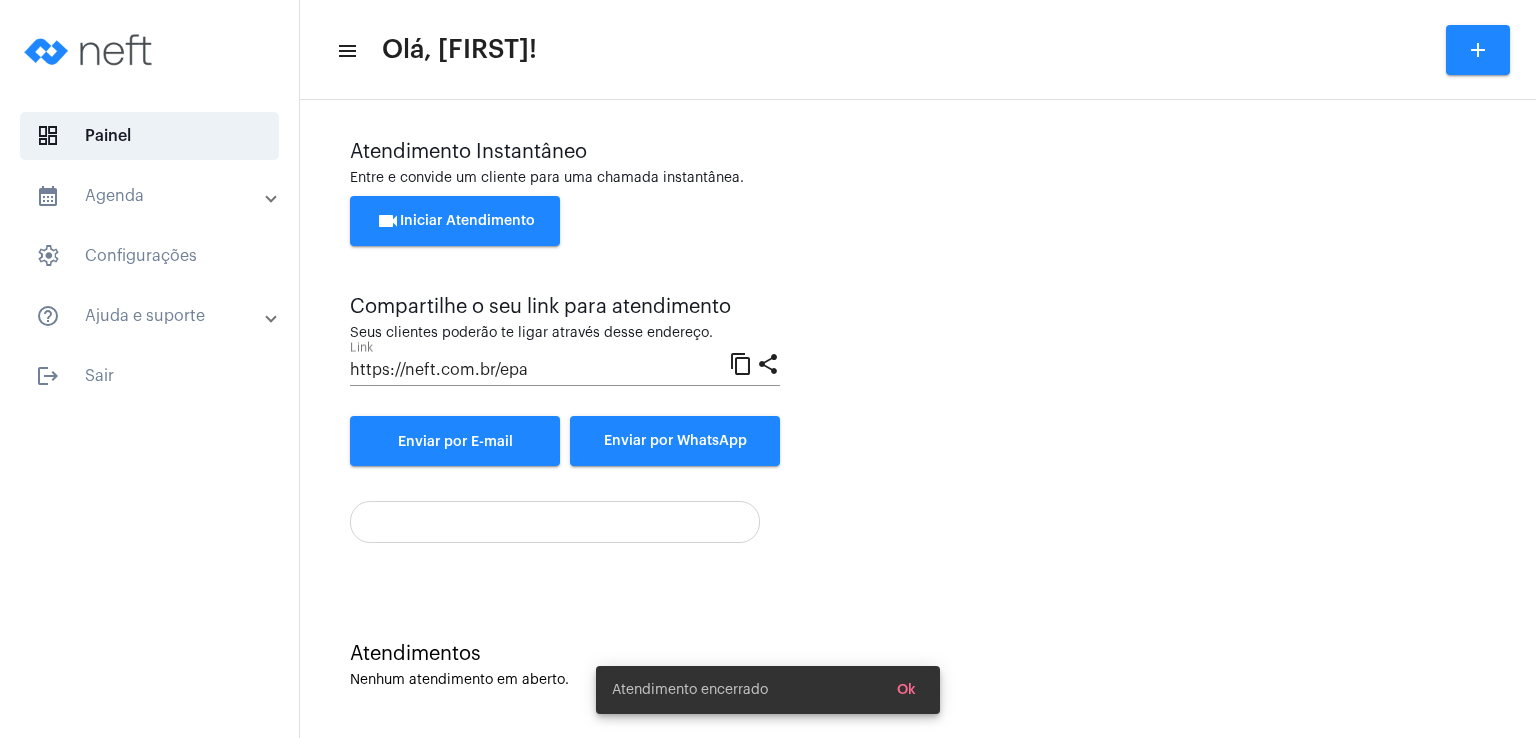 scroll, scrollTop: 9, scrollLeft: 0, axis: vertical 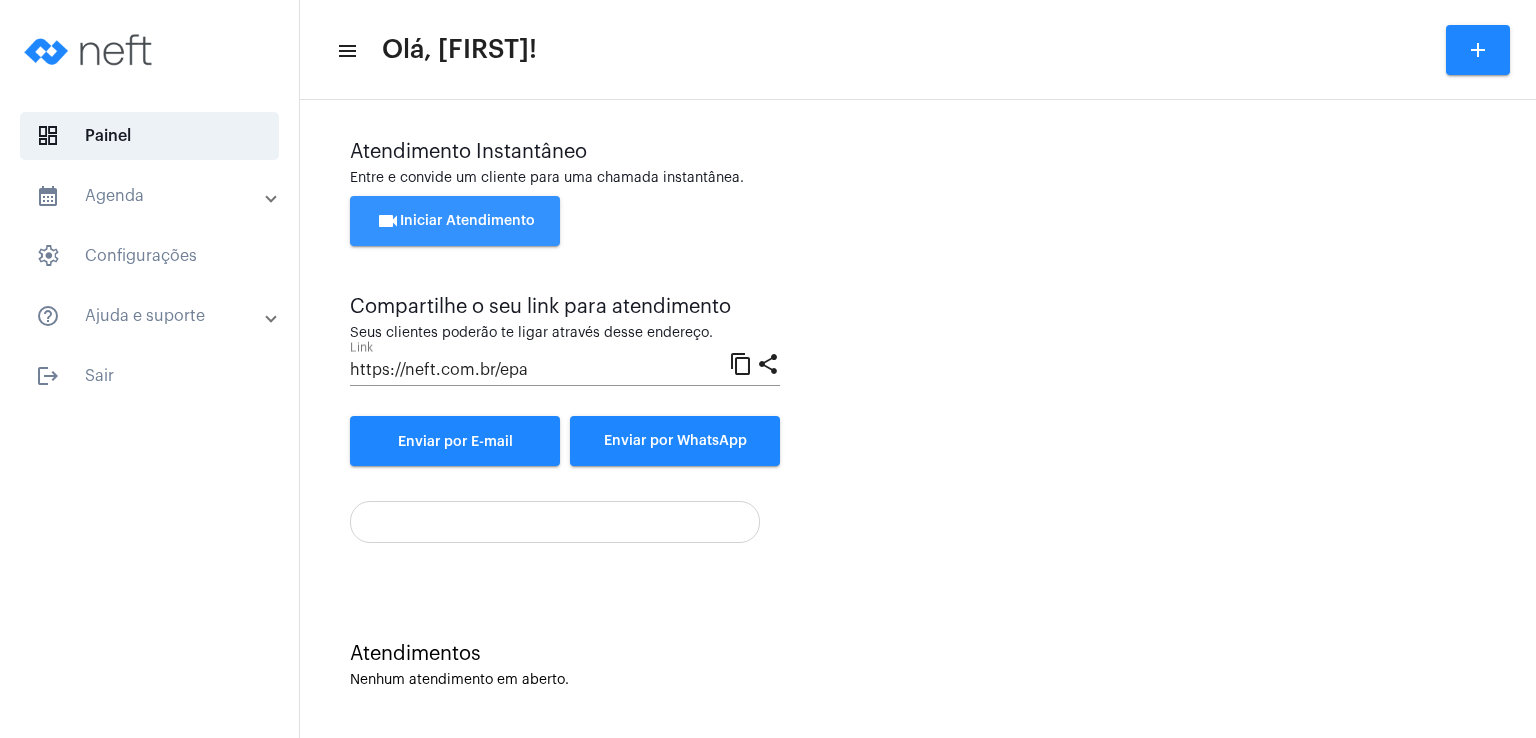 click on "videocam  Iniciar Atendimento" 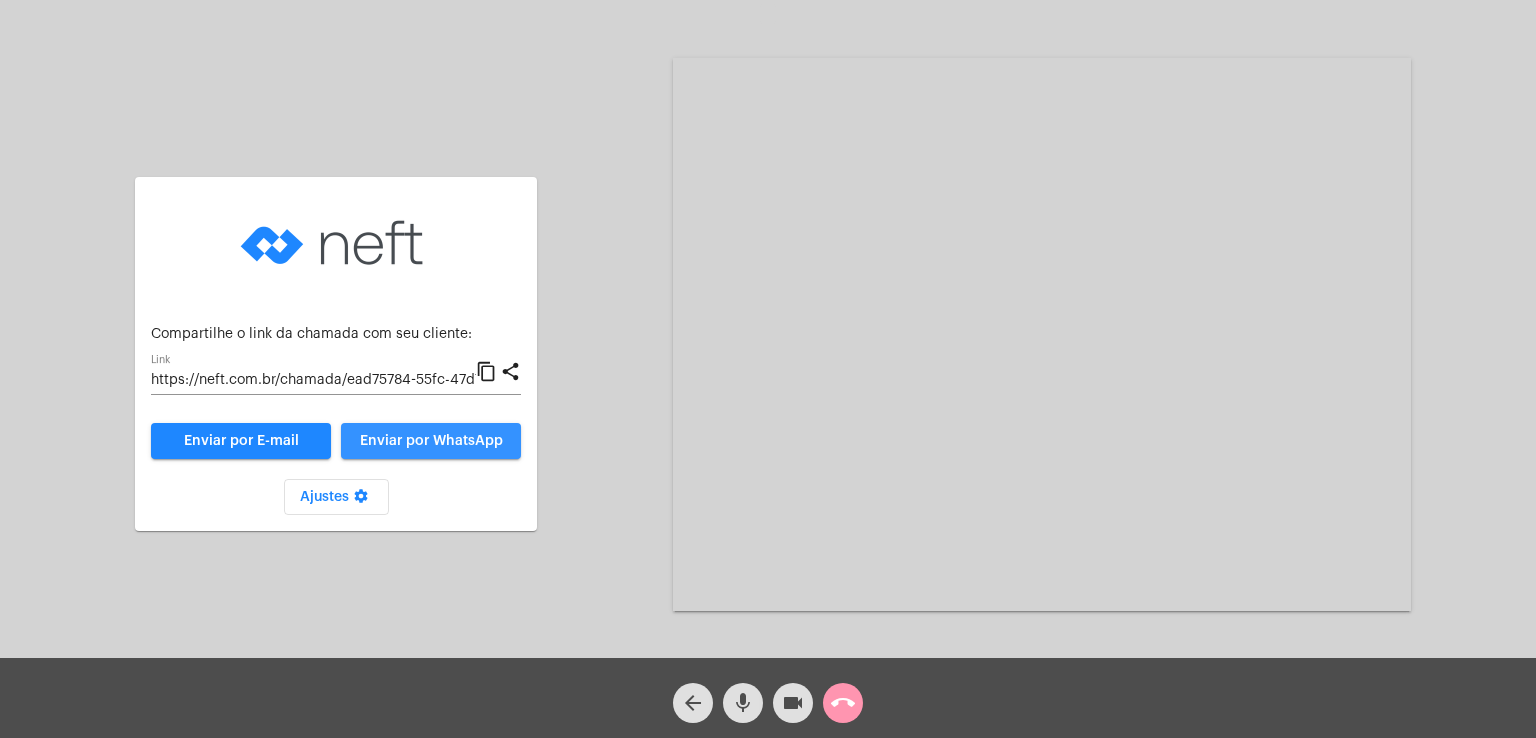 click on "Enviar por WhatsApp" 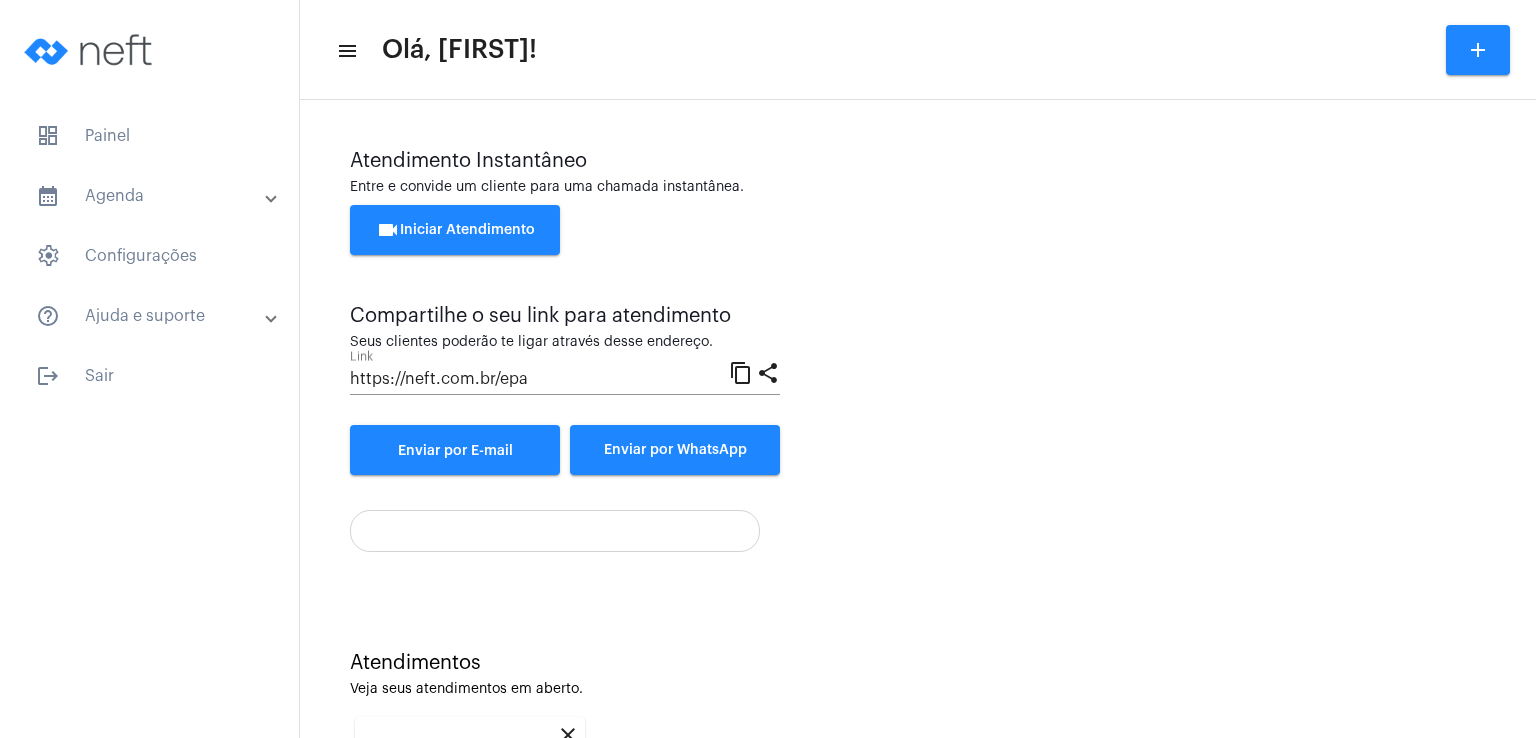 scroll, scrollTop: 267, scrollLeft: 0, axis: vertical 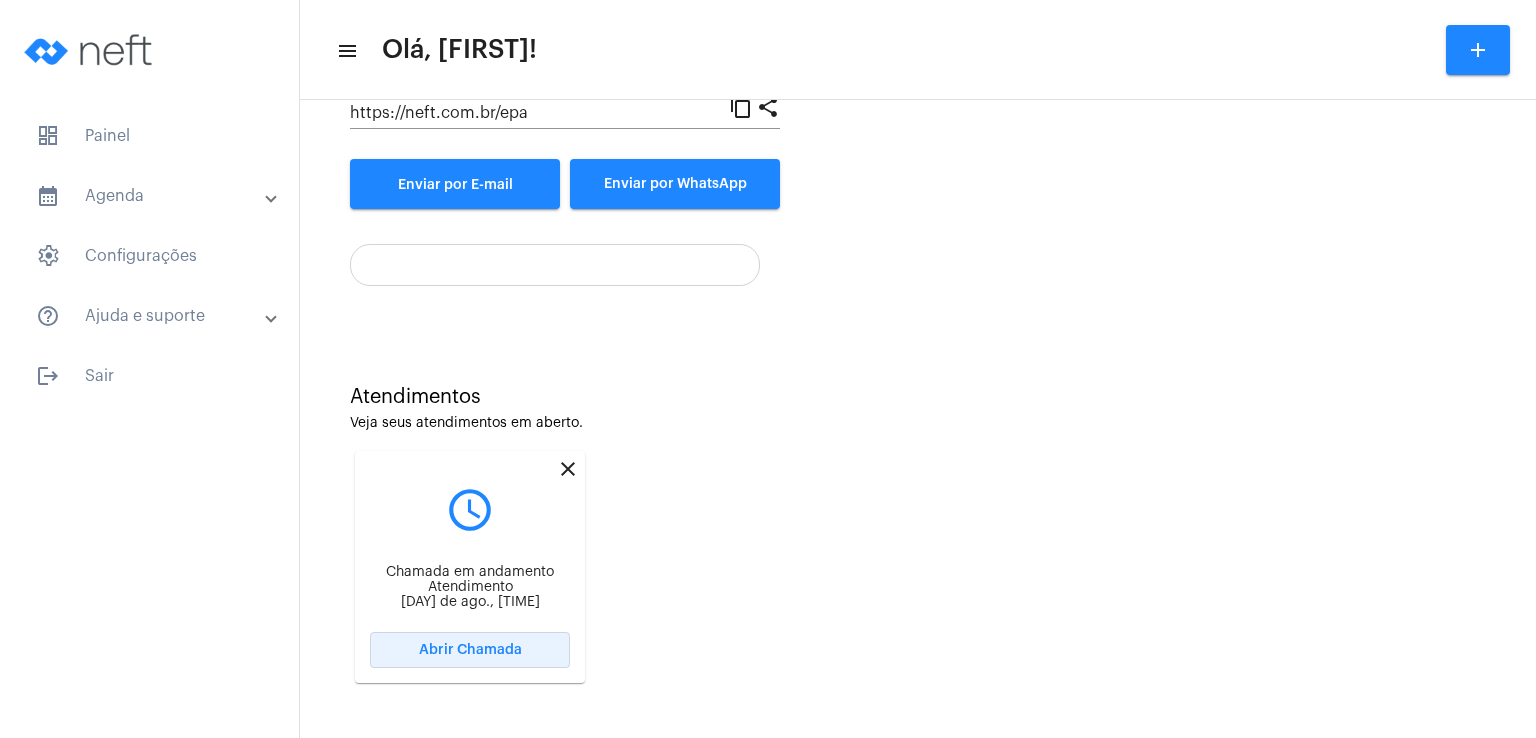click on "Abrir Chamada" 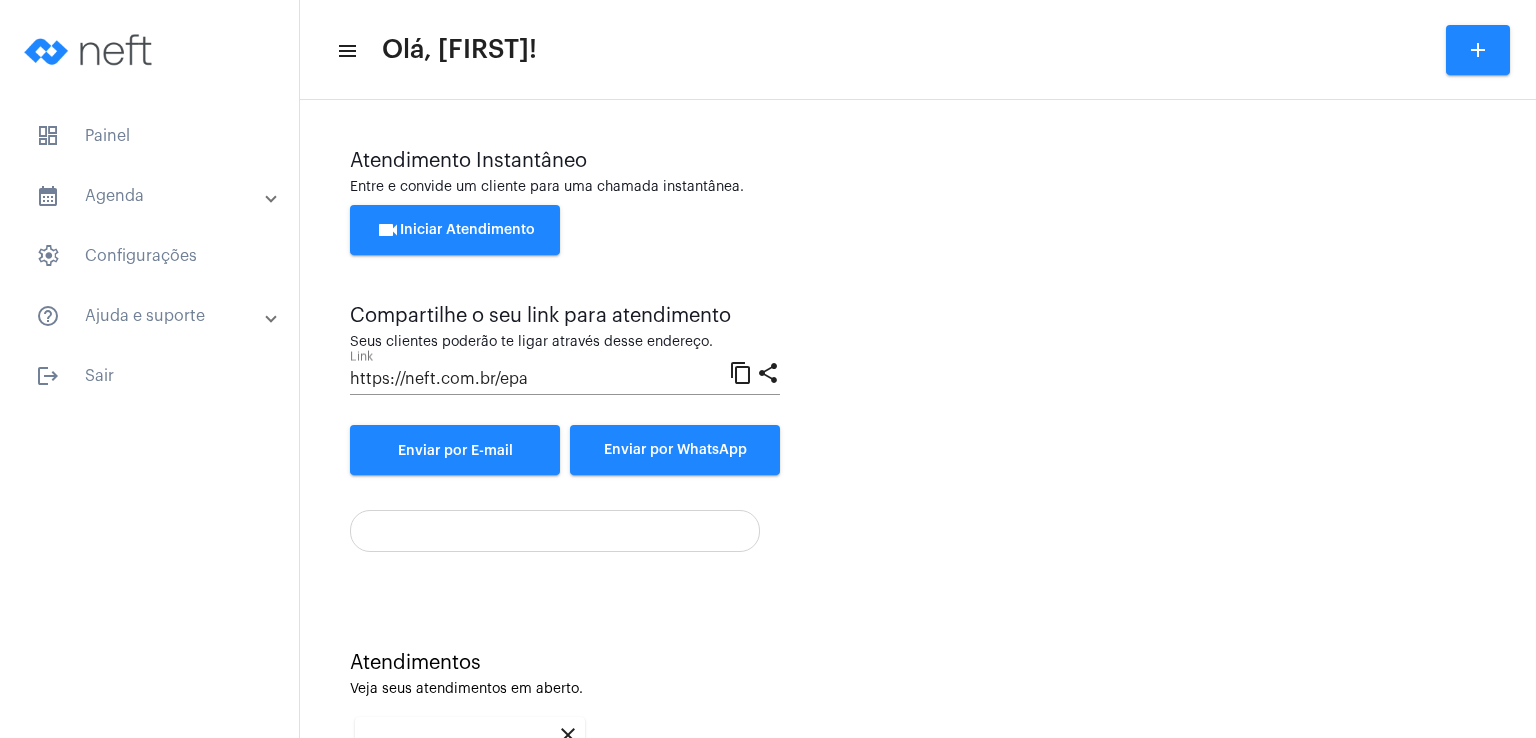 scroll, scrollTop: 267, scrollLeft: 0, axis: vertical 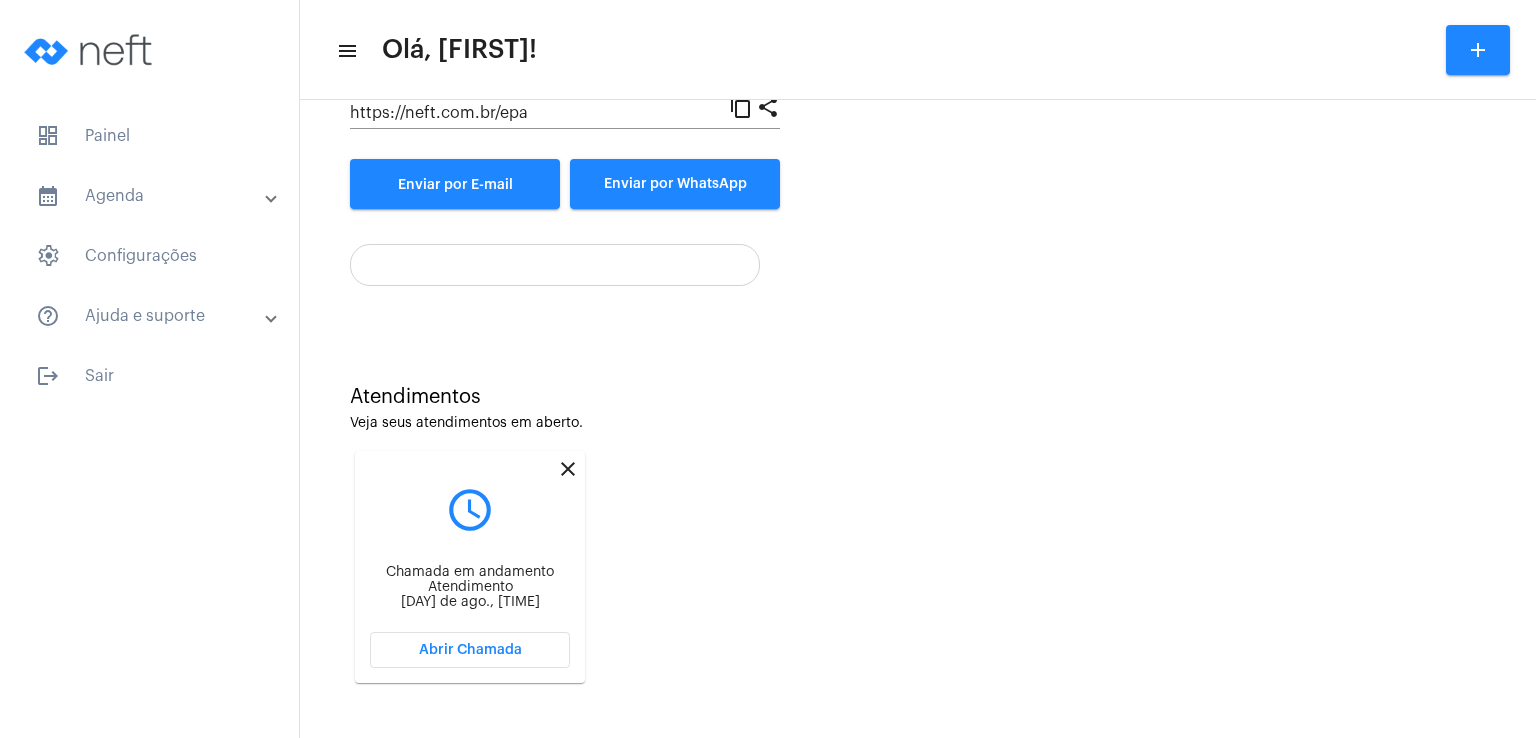click on "Abrir Chamada" 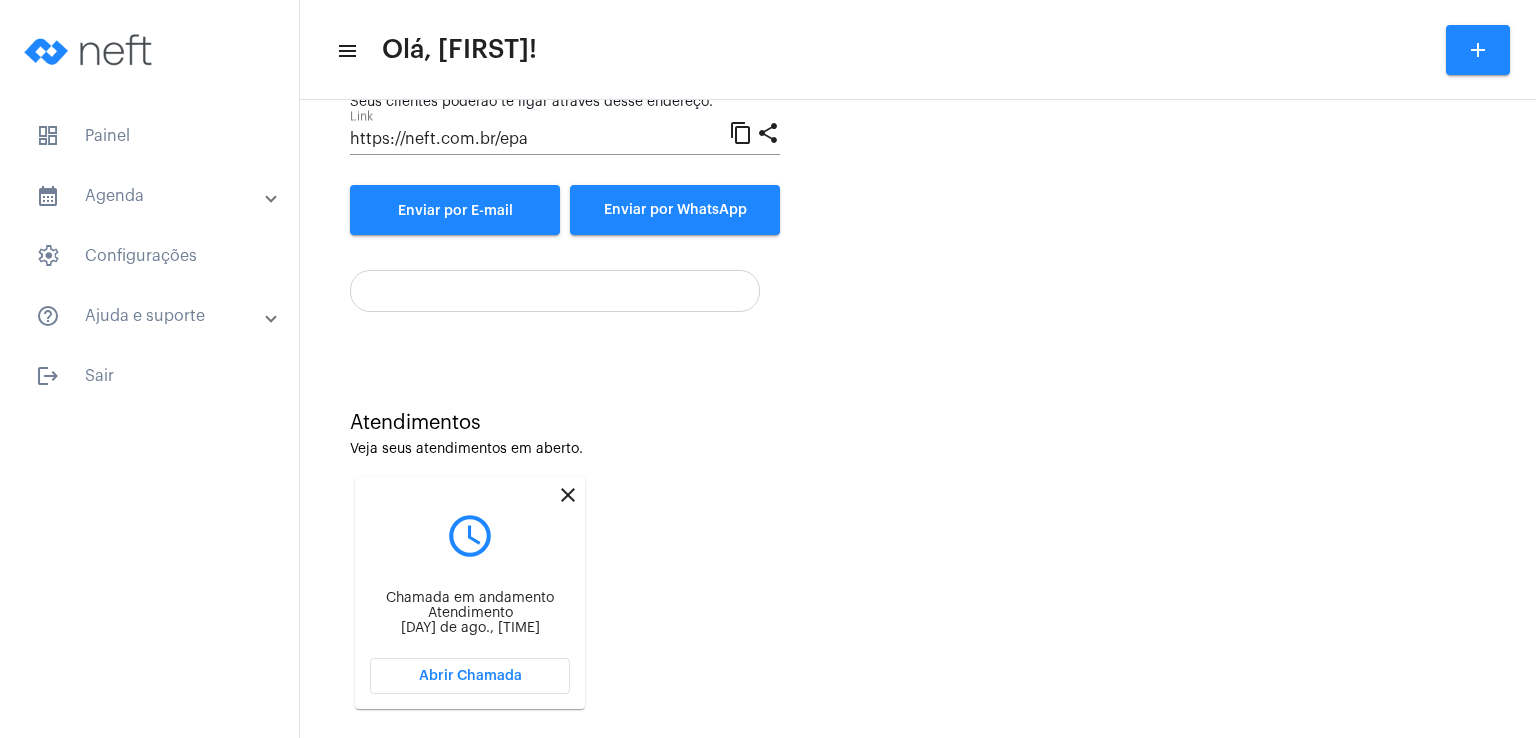 scroll, scrollTop: 267, scrollLeft: 0, axis: vertical 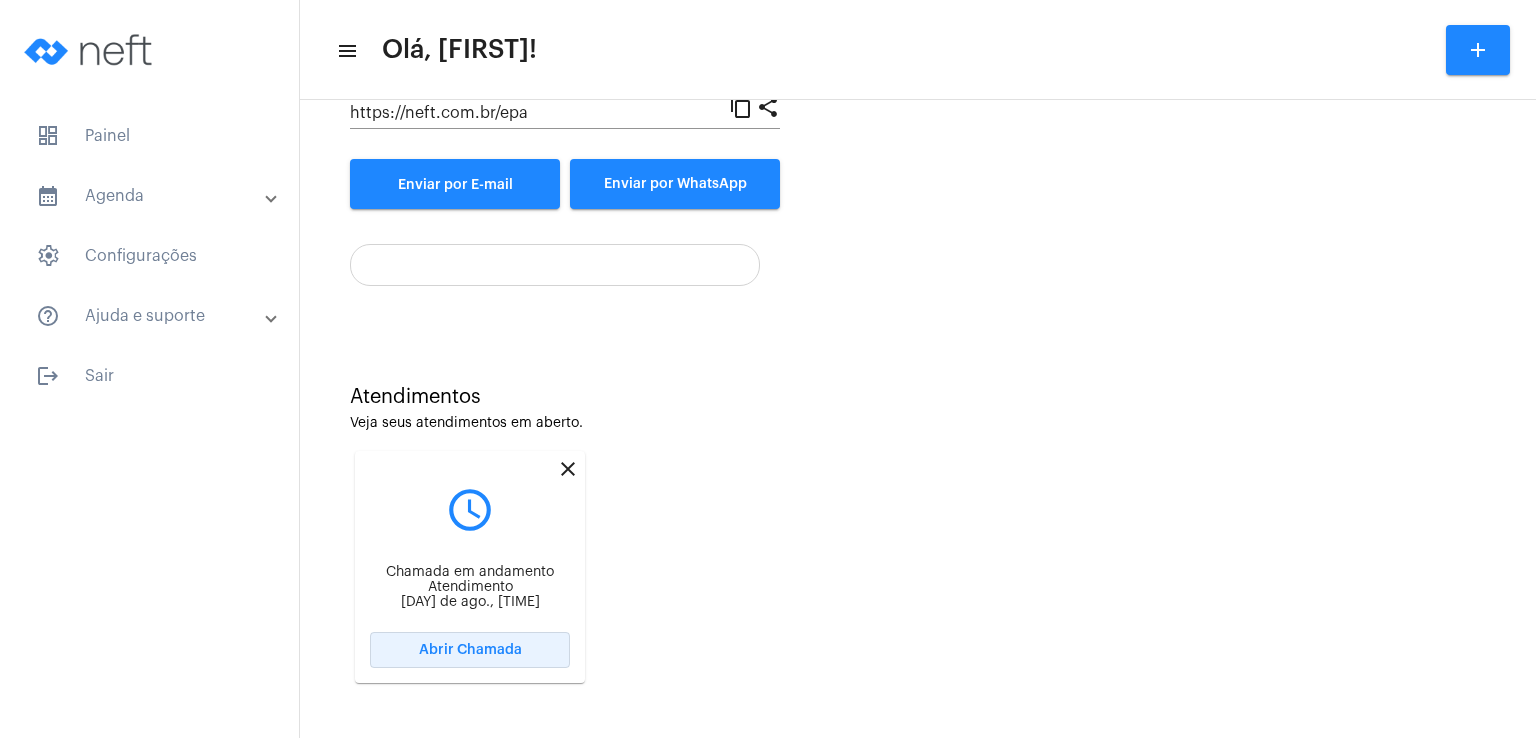 click on "Abrir Chamada" 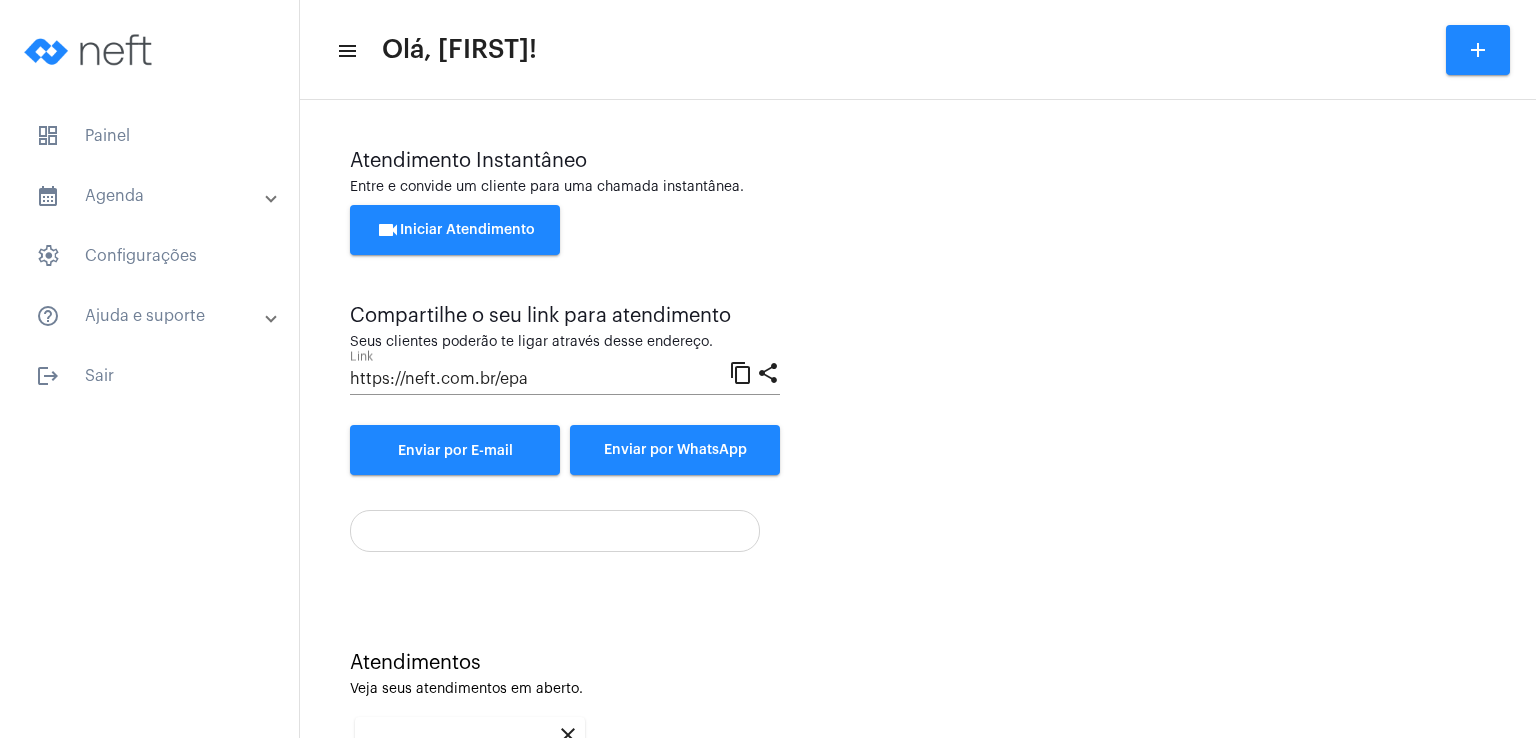 scroll, scrollTop: 267, scrollLeft: 0, axis: vertical 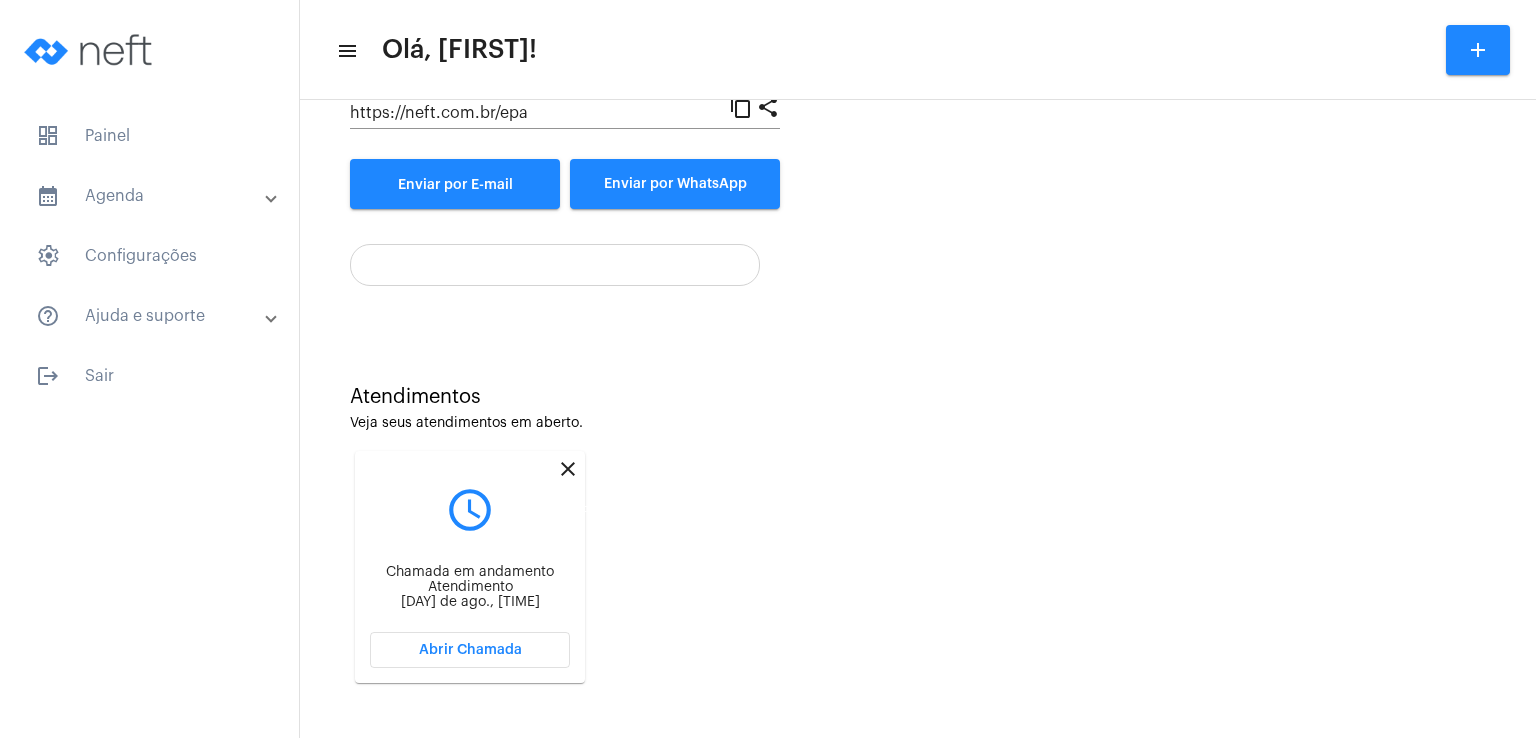 click on "close" 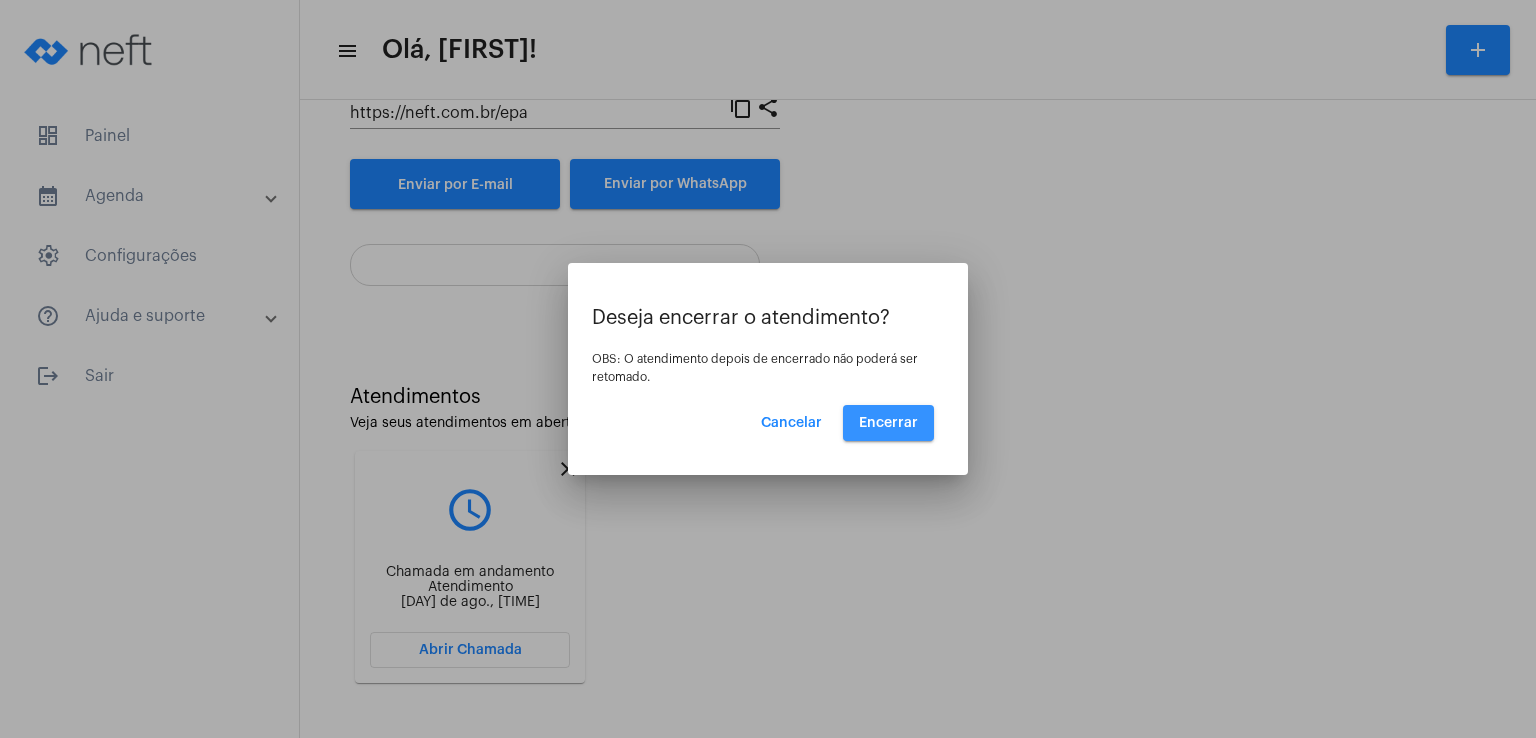 click on "Encerrar" at bounding box center (888, 423) 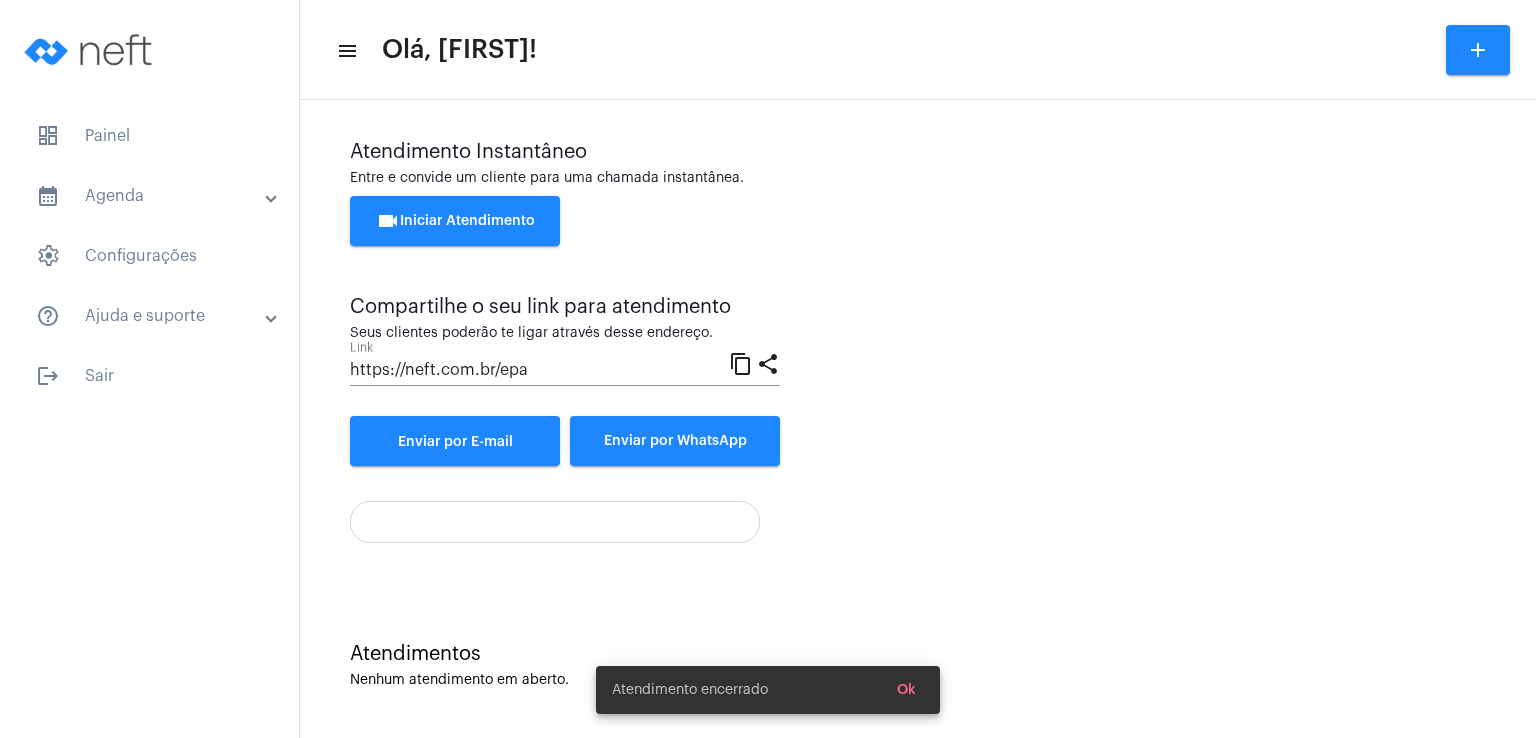 scroll, scrollTop: 9, scrollLeft: 0, axis: vertical 